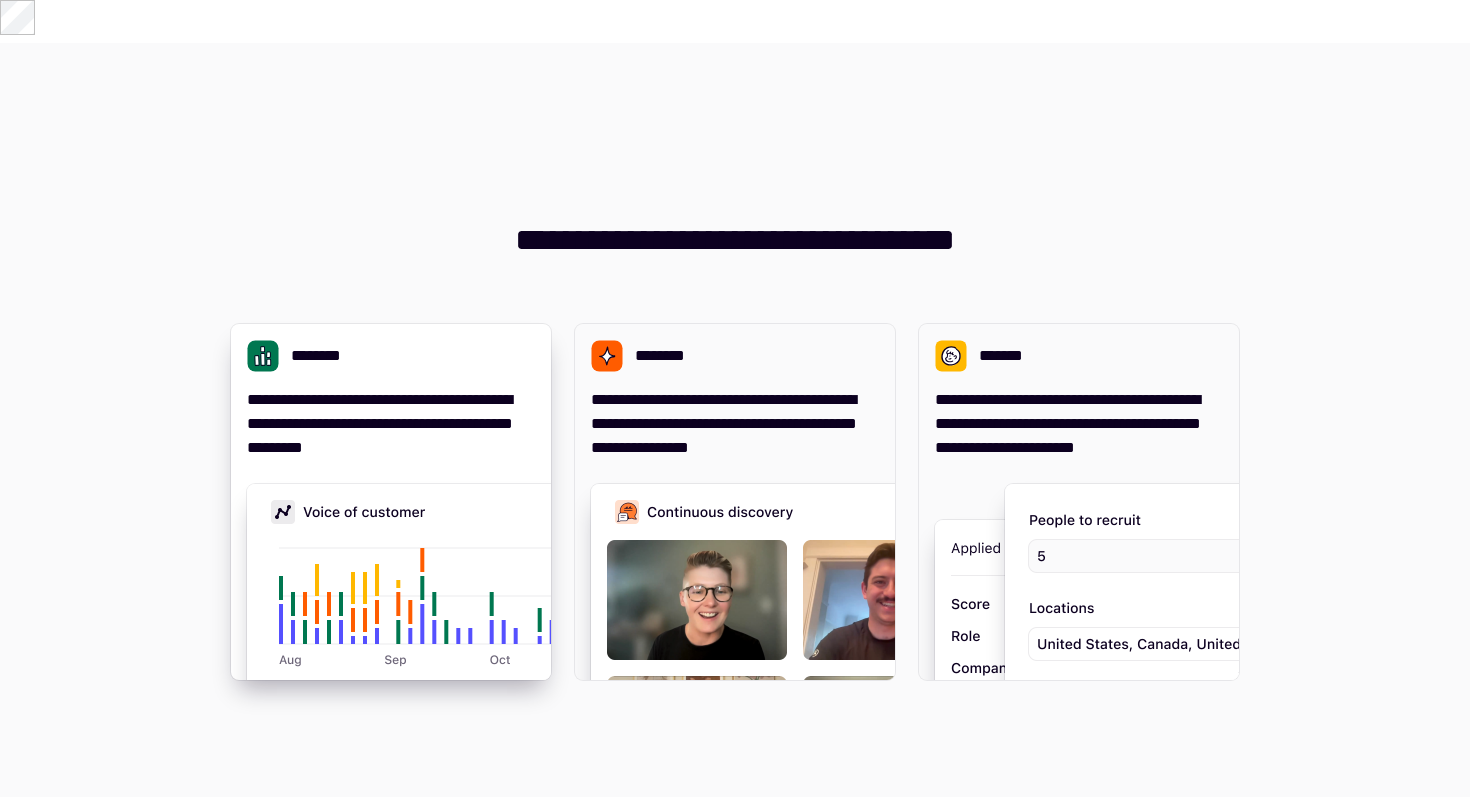 scroll, scrollTop: 0, scrollLeft: 0, axis: both 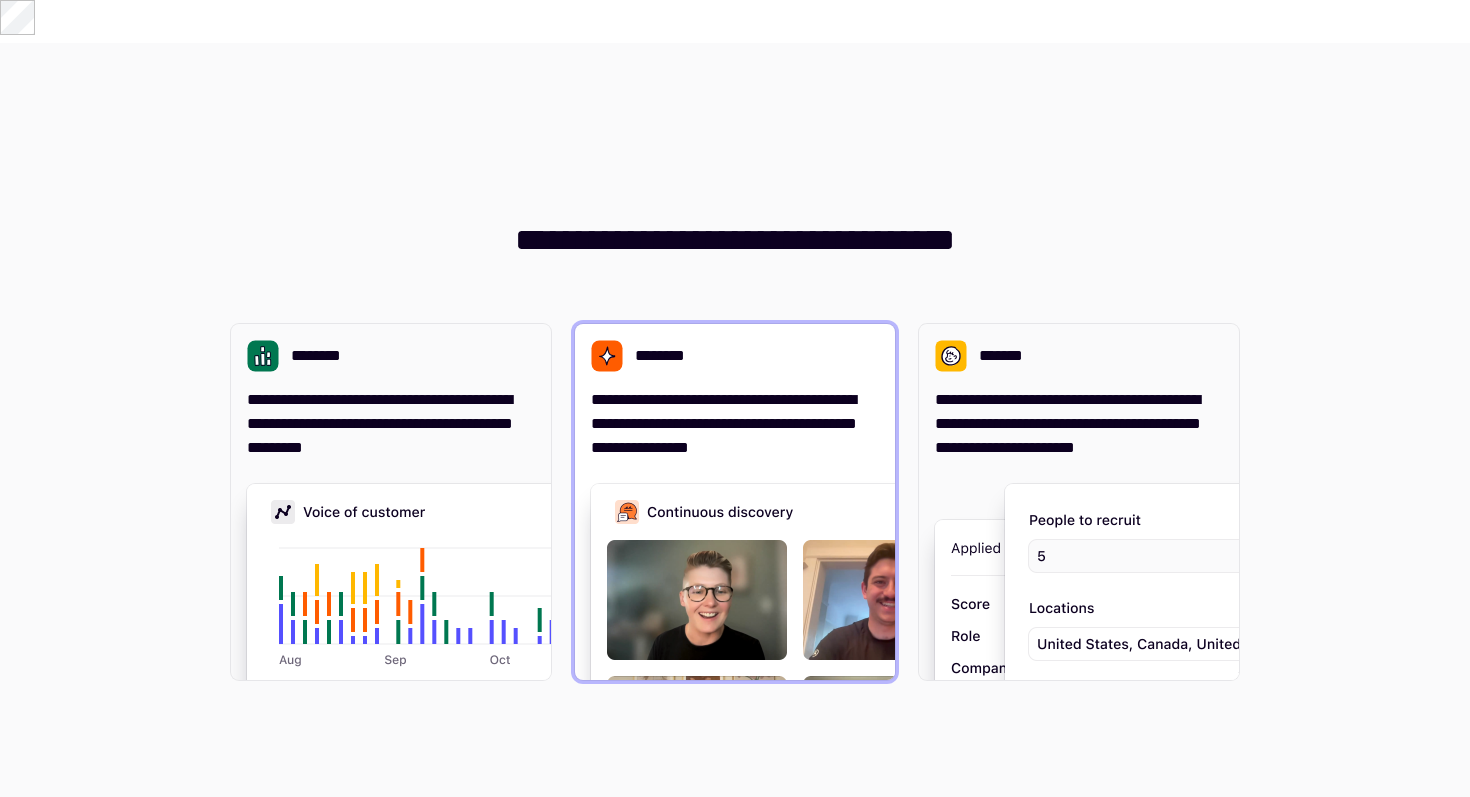 click on "**********" at bounding box center [735, 392] 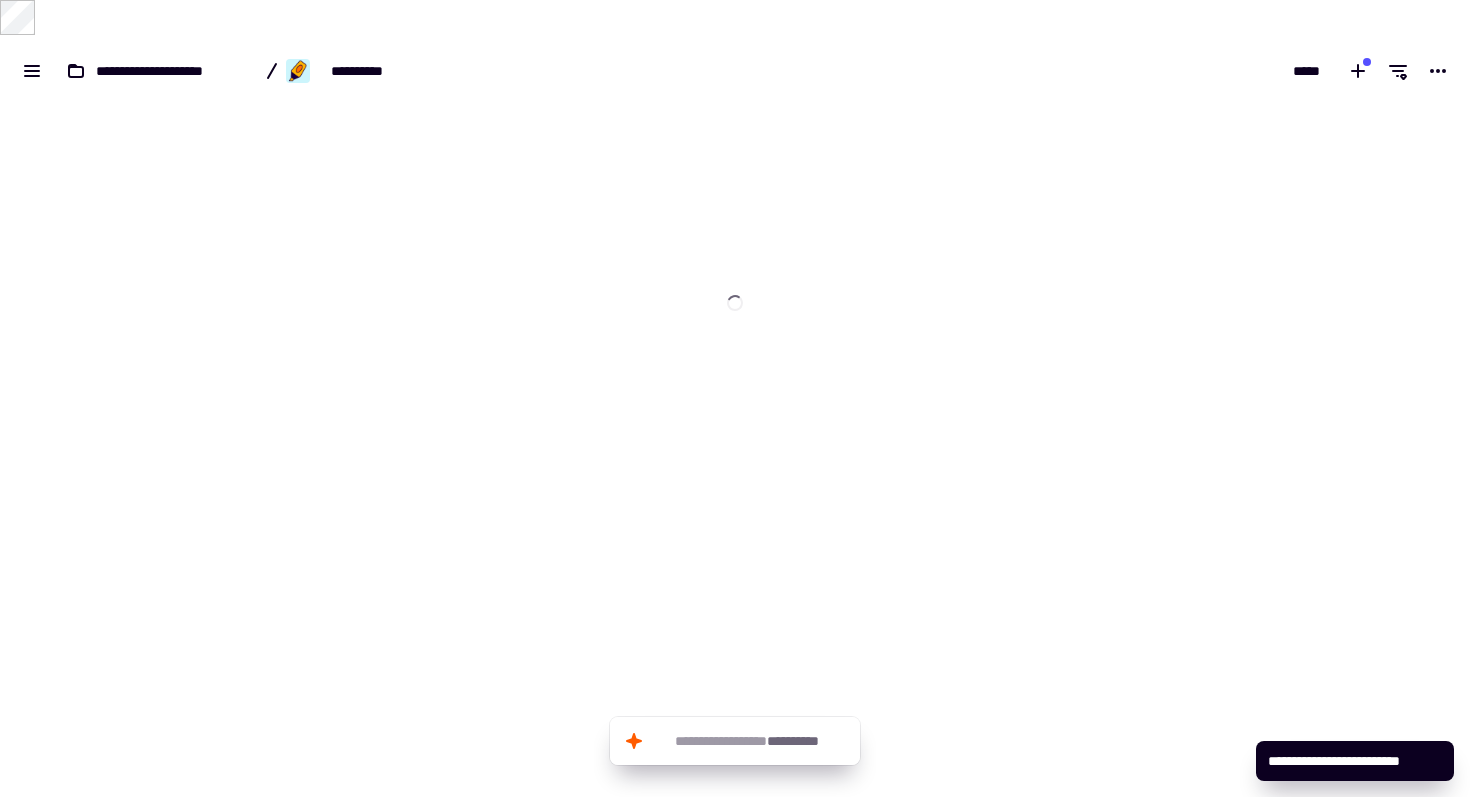 click on "**********" at bounding box center (735, 441) 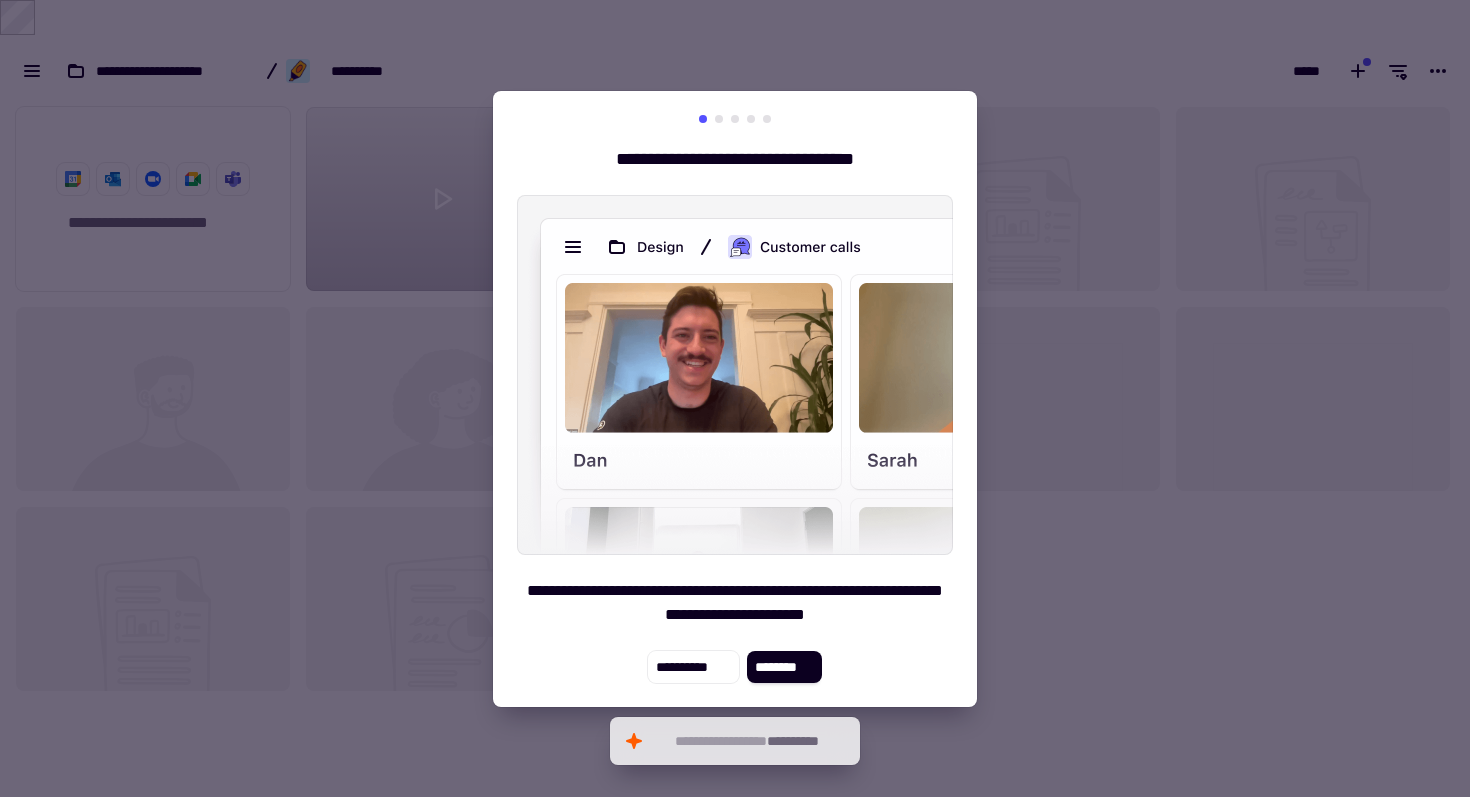 scroll, scrollTop: 1, scrollLeft: 1, axis: both 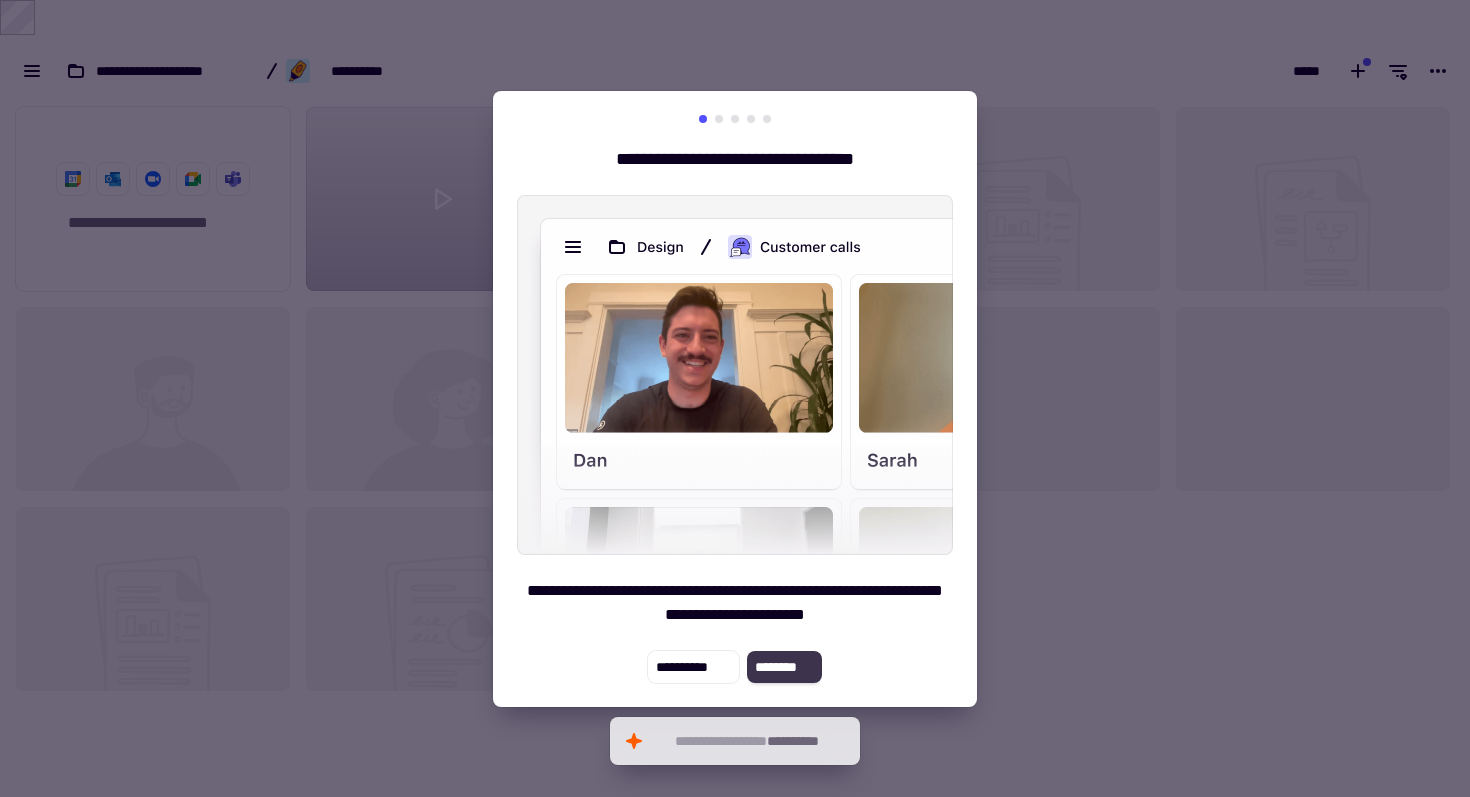 click on "********" 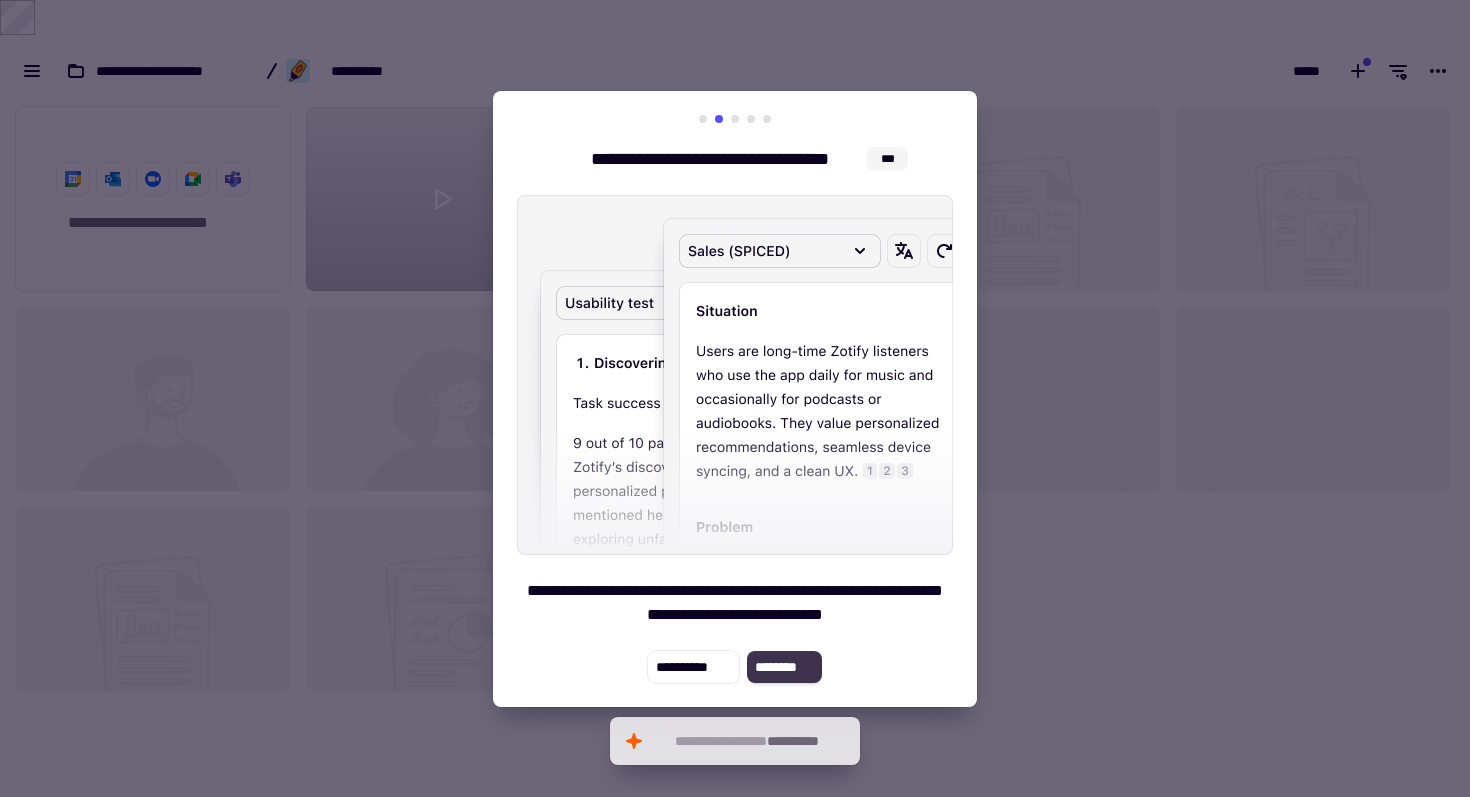 click on "********" 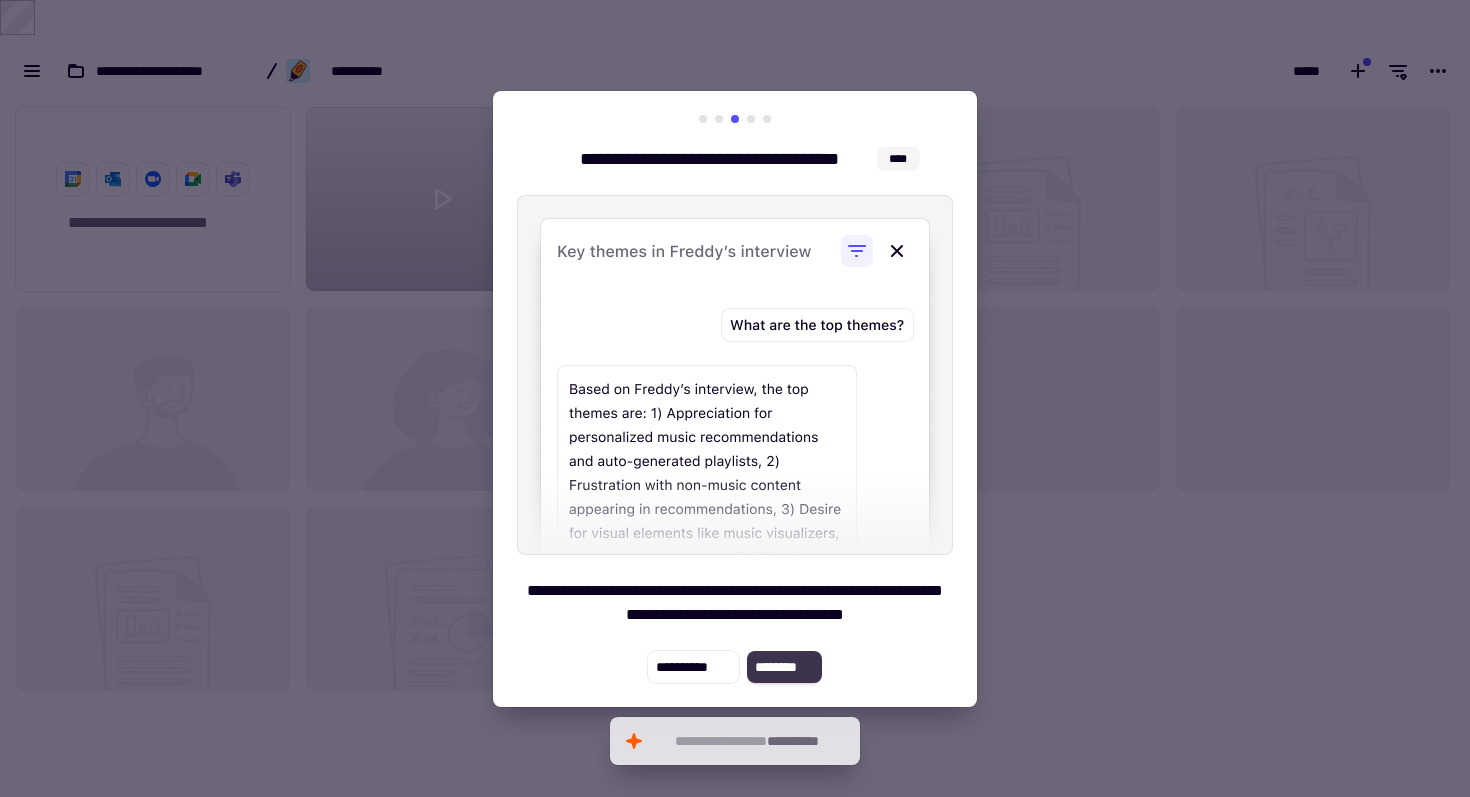 click on "********" 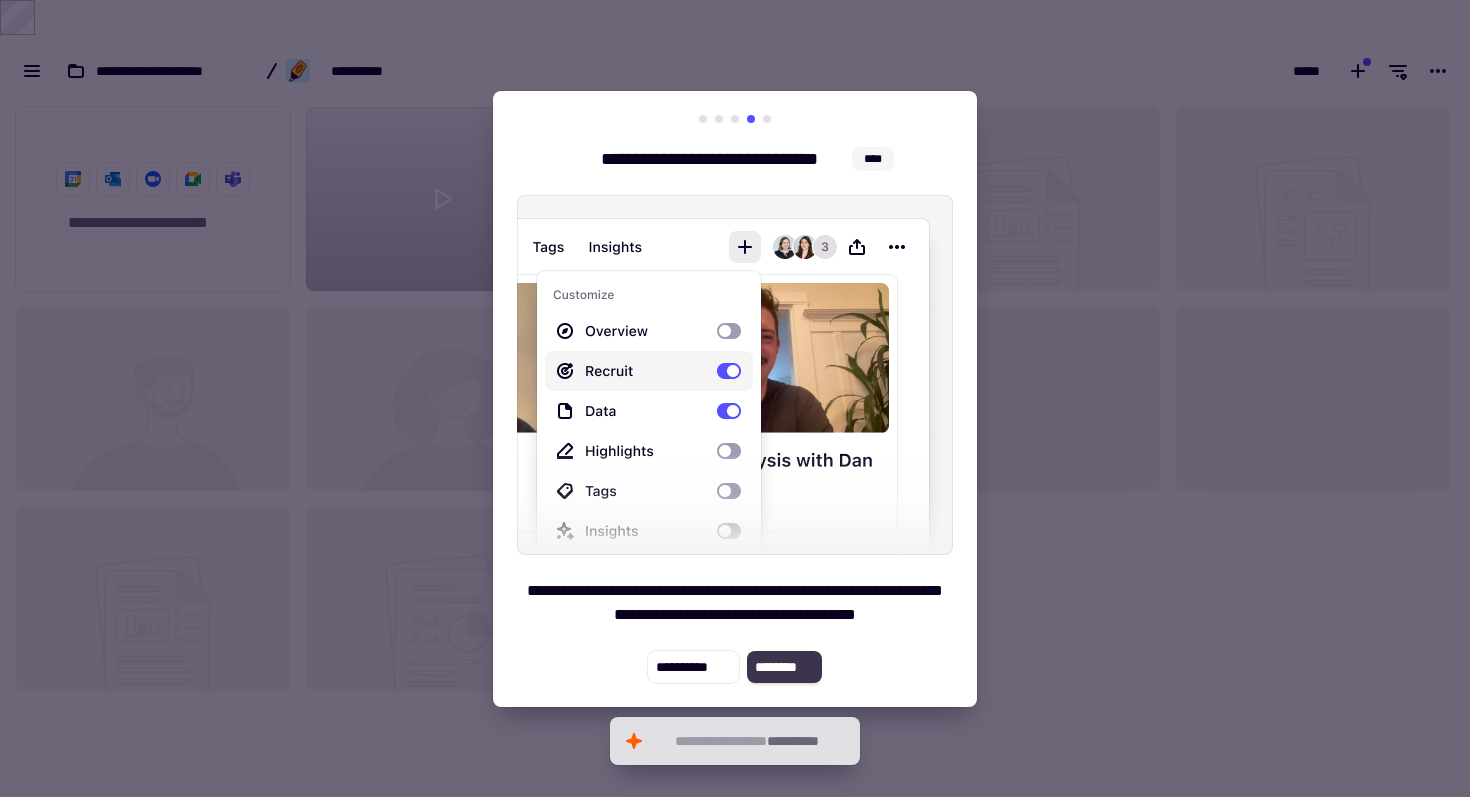 click on "********" 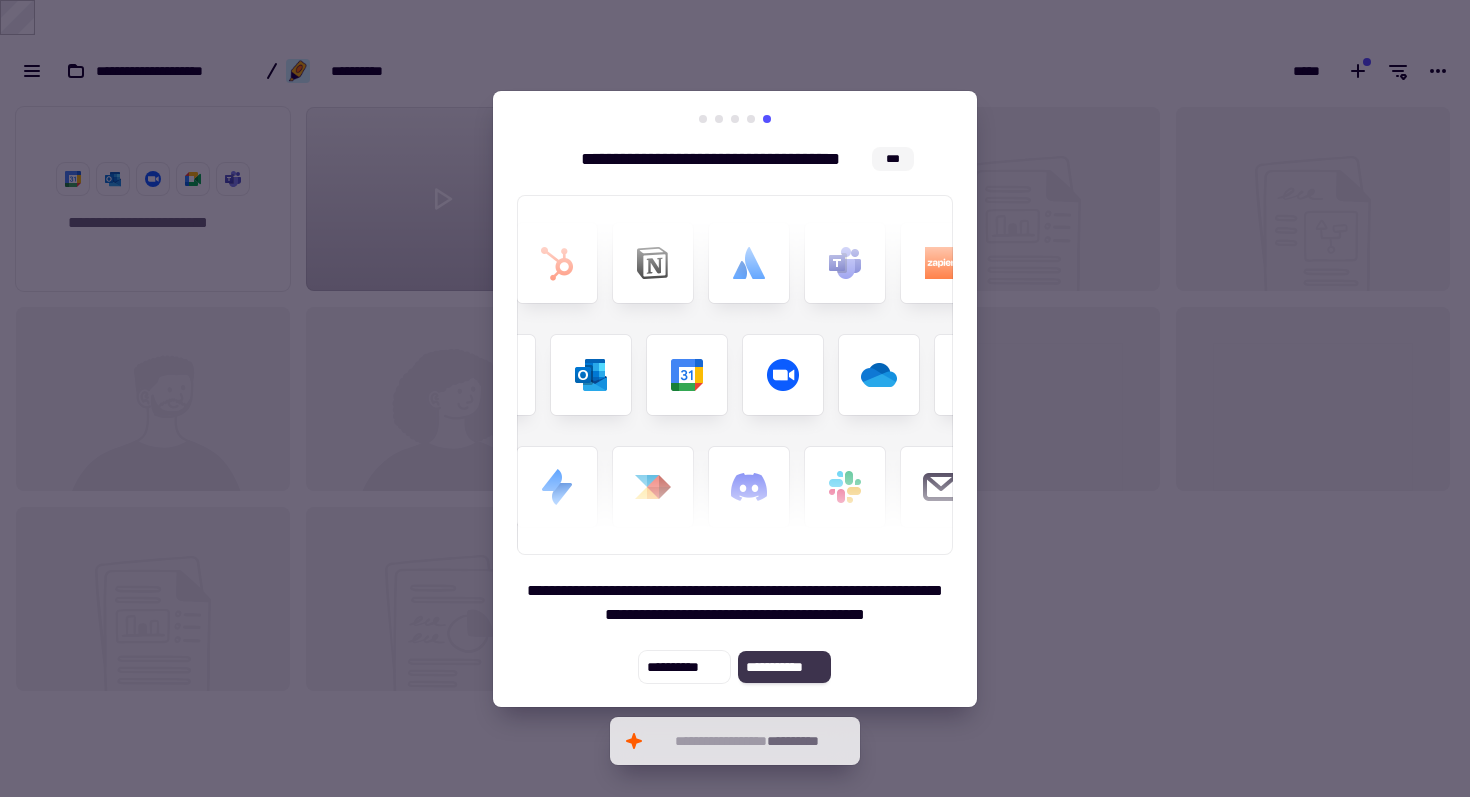 click on "**********" 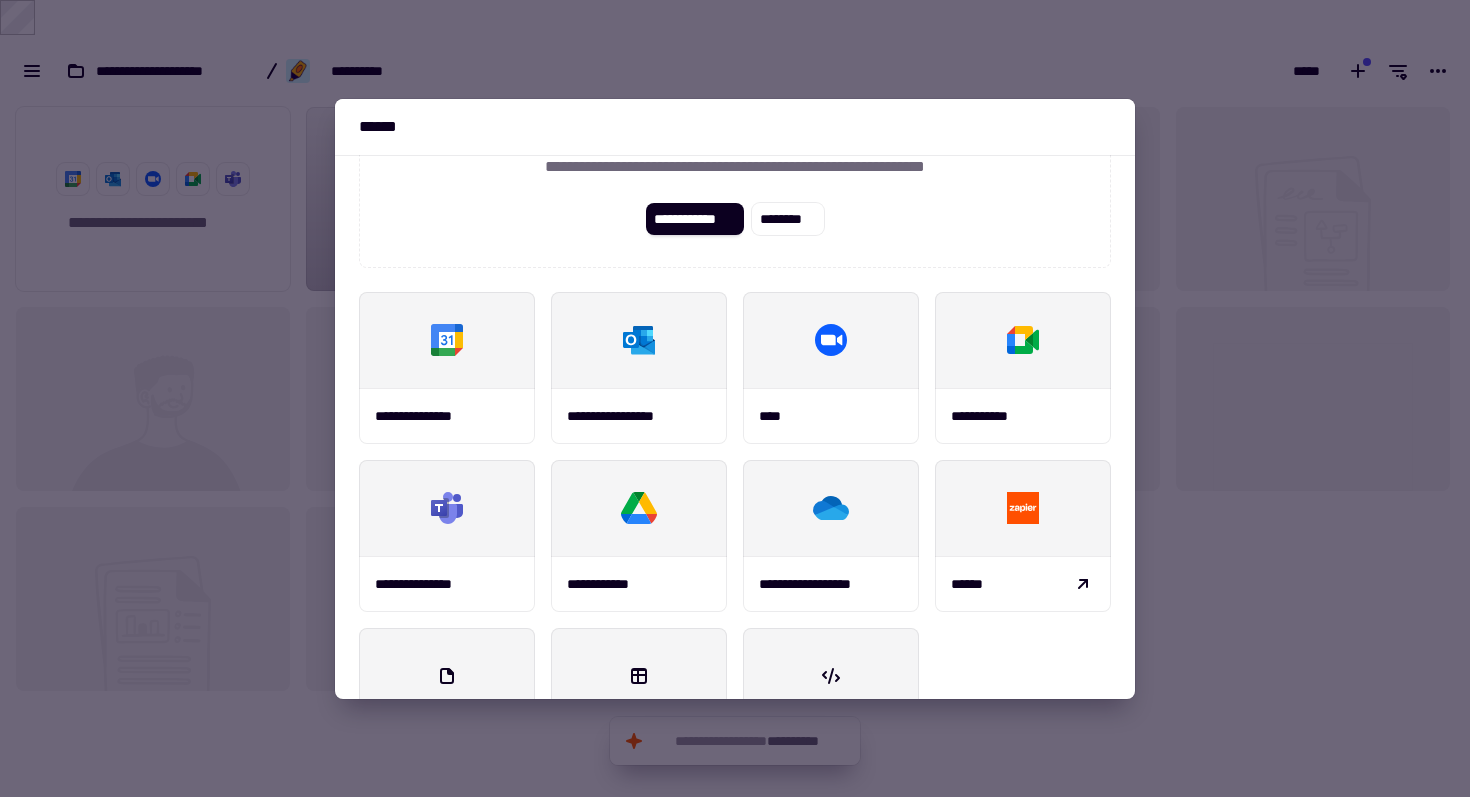 scroll, scrollTop: 0, scrollLeft: 0, axis: both 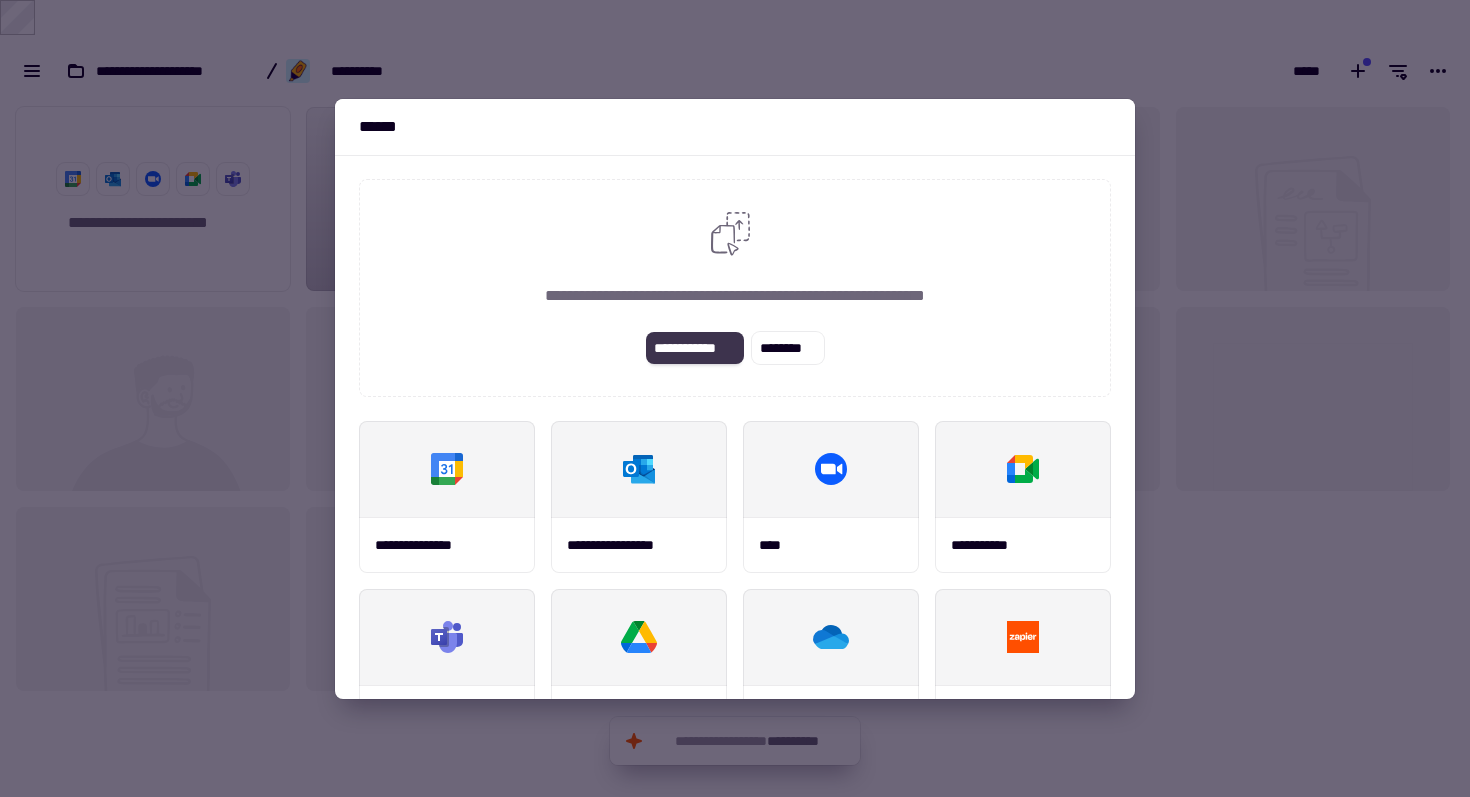 click on "**********" 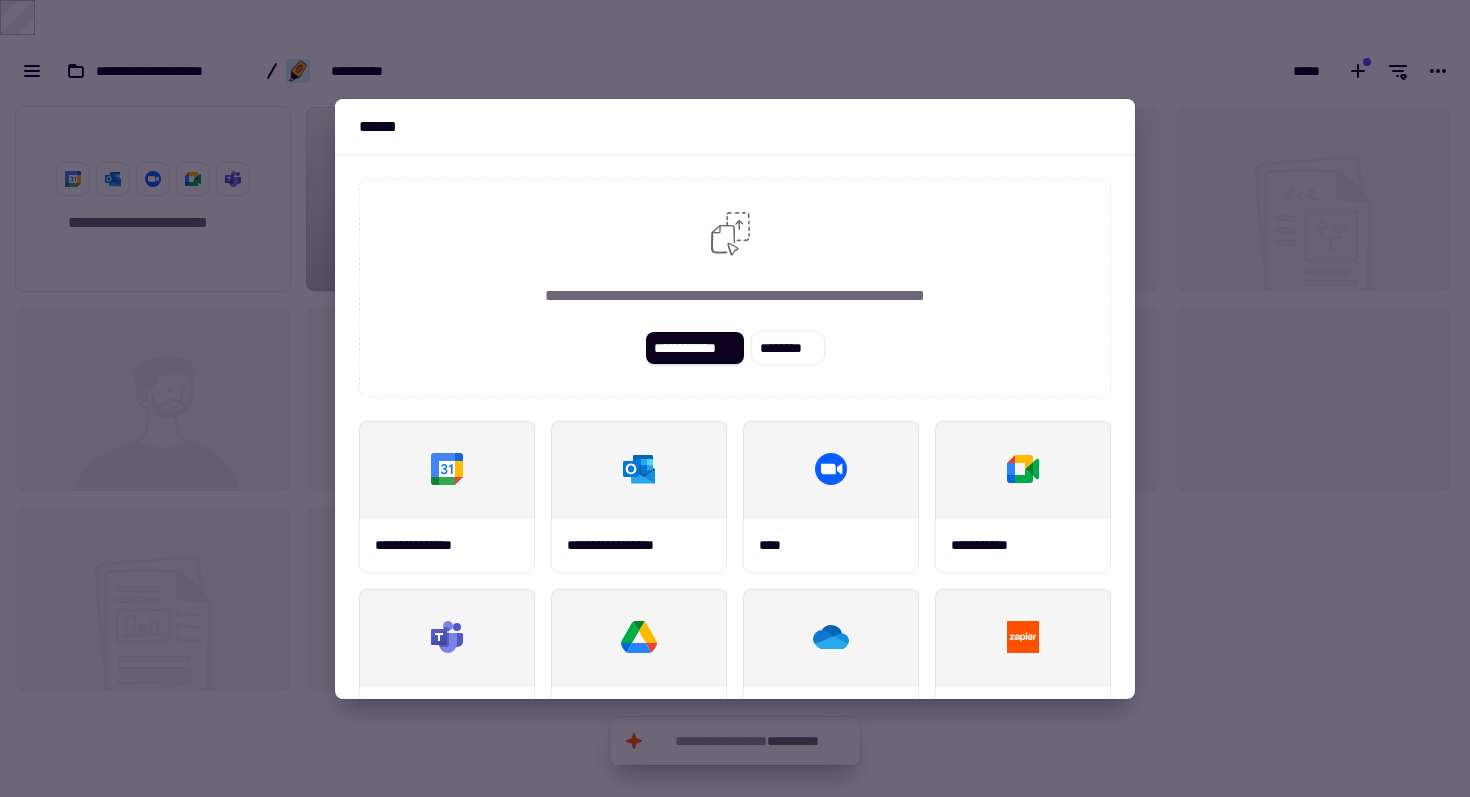 click at bounding box center [735, 398] 